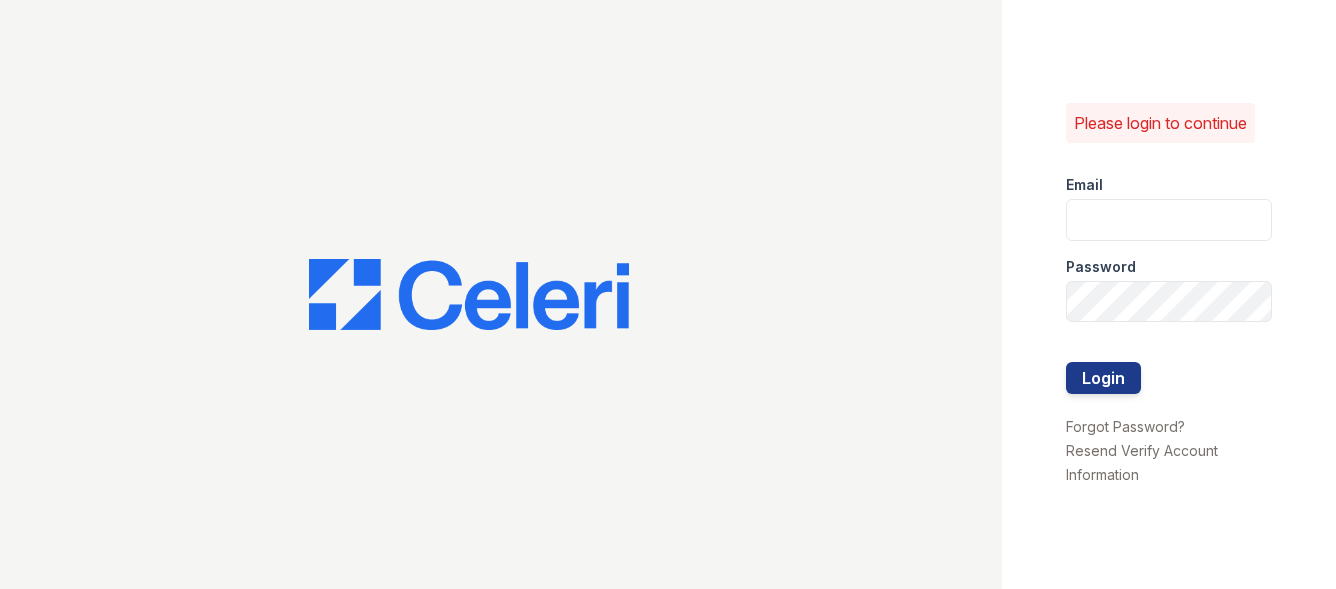 scroll, scrollTop: 0, scrollLeft: 0, axis: both 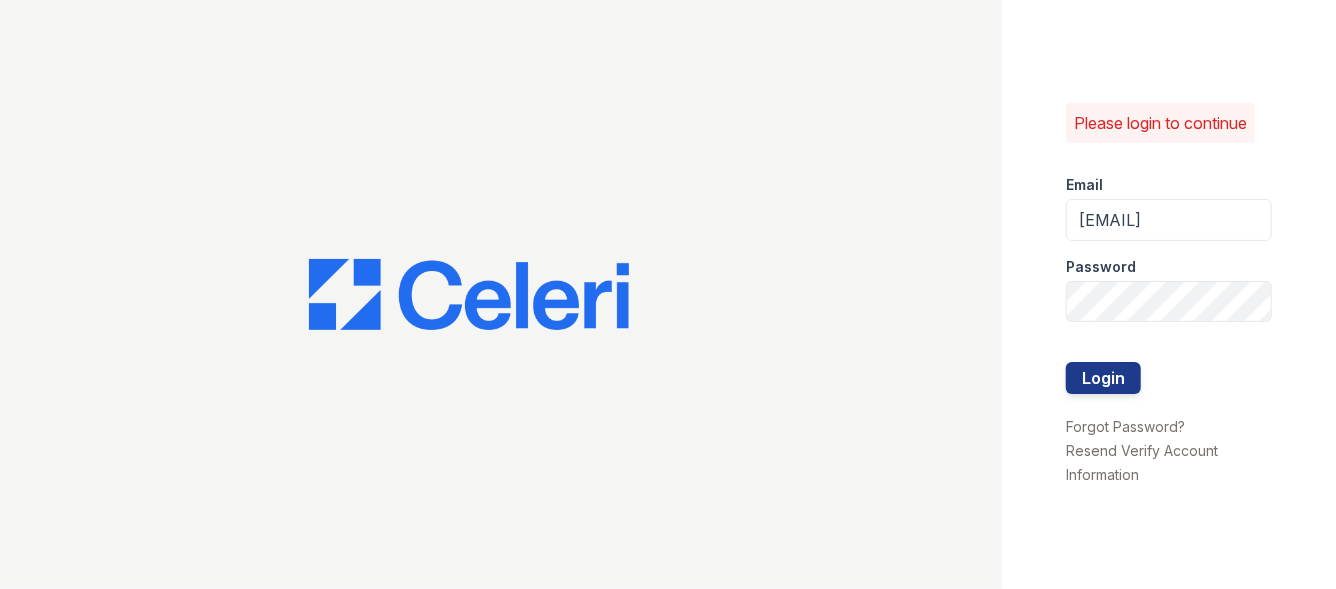 type on "Franklin1@cafmanagement.com" 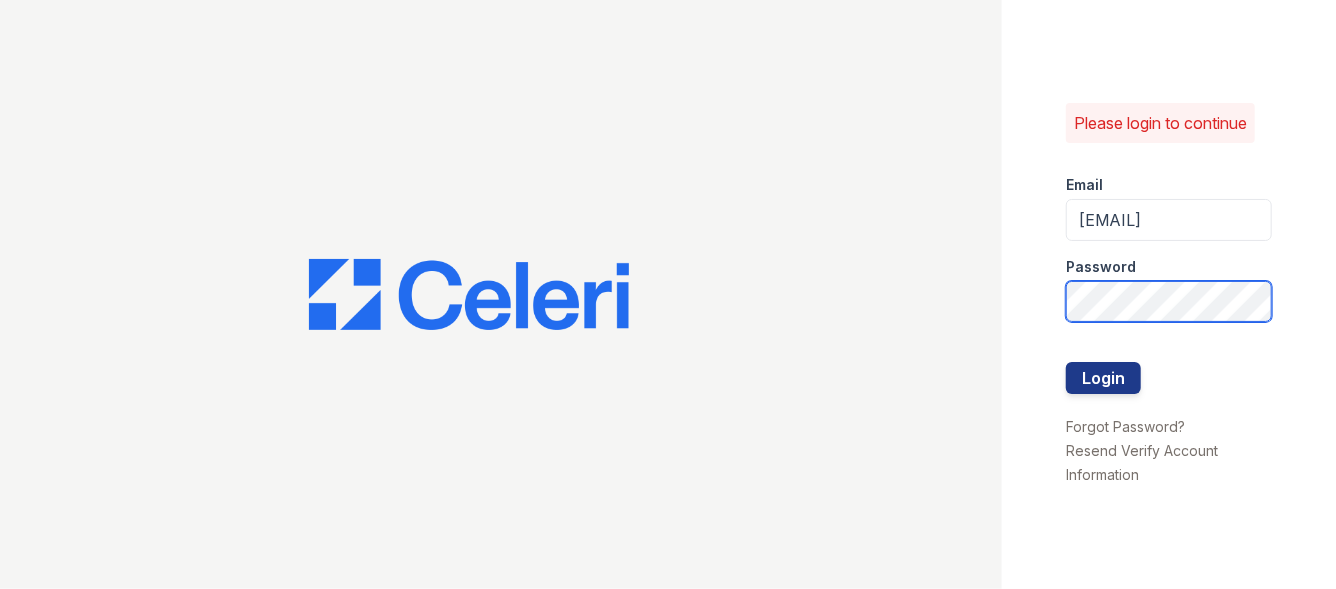 scroll, scrollTop: 0, scrollLeft: 0, axis: both 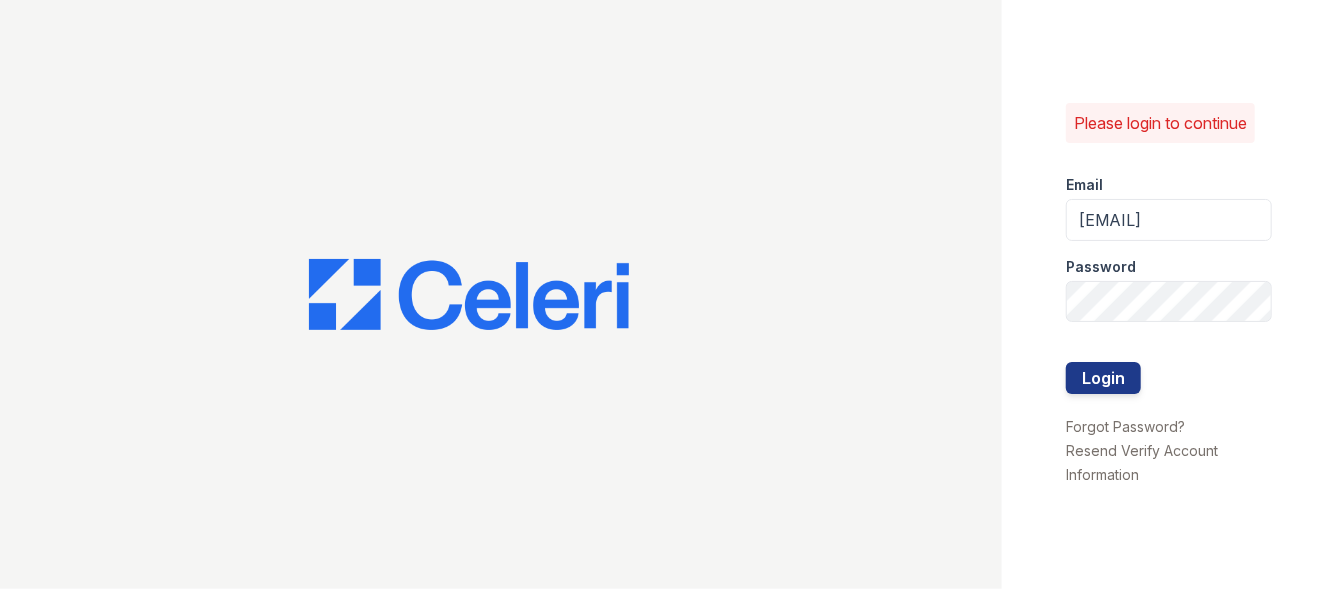 click at bounding box center (1169, 342) 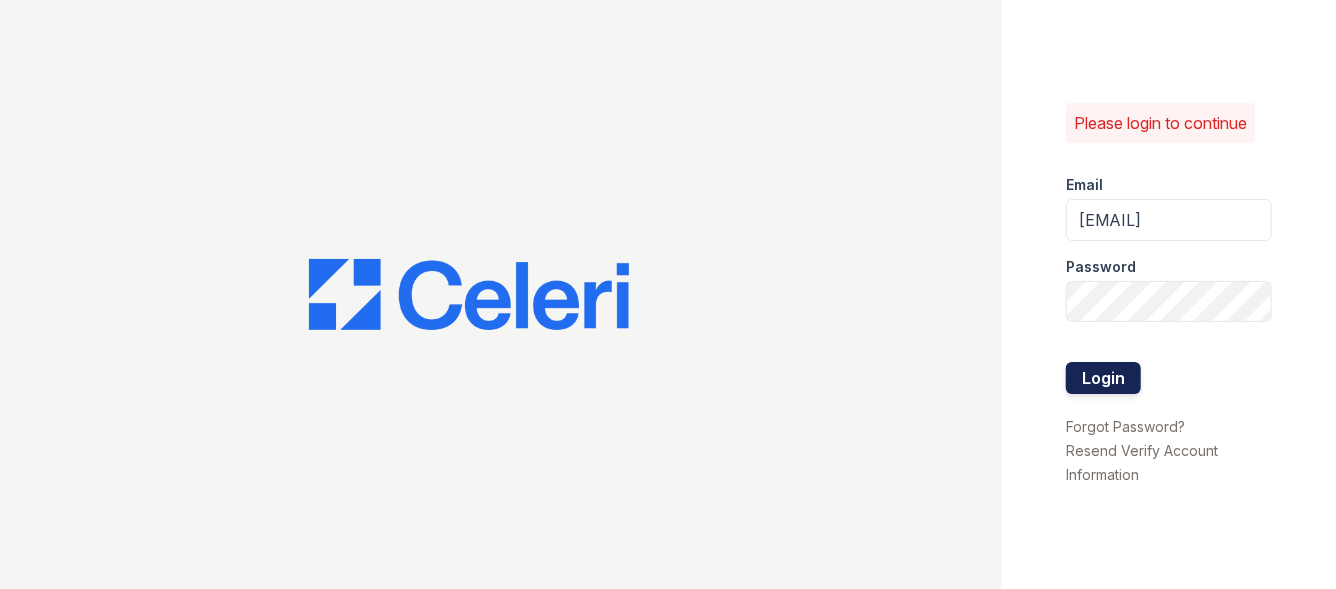 click on "Login" at bounding box center [1103, 378] 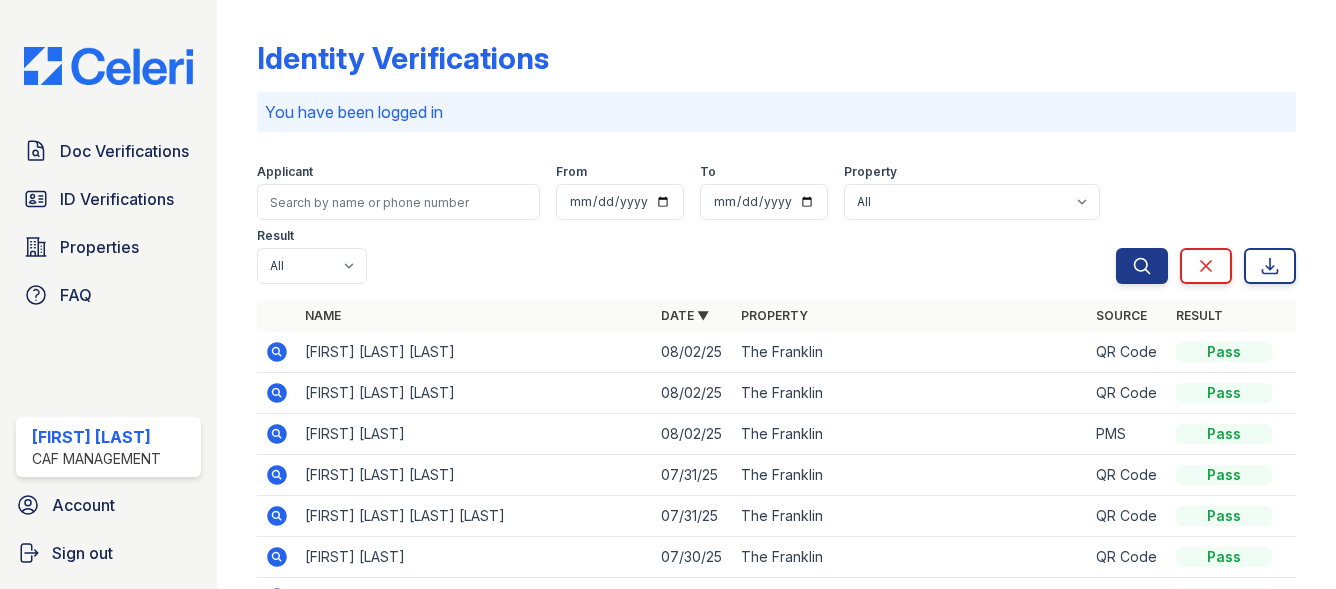 scroll, scrollTop: 0, scrollLeft: 0, axis: both 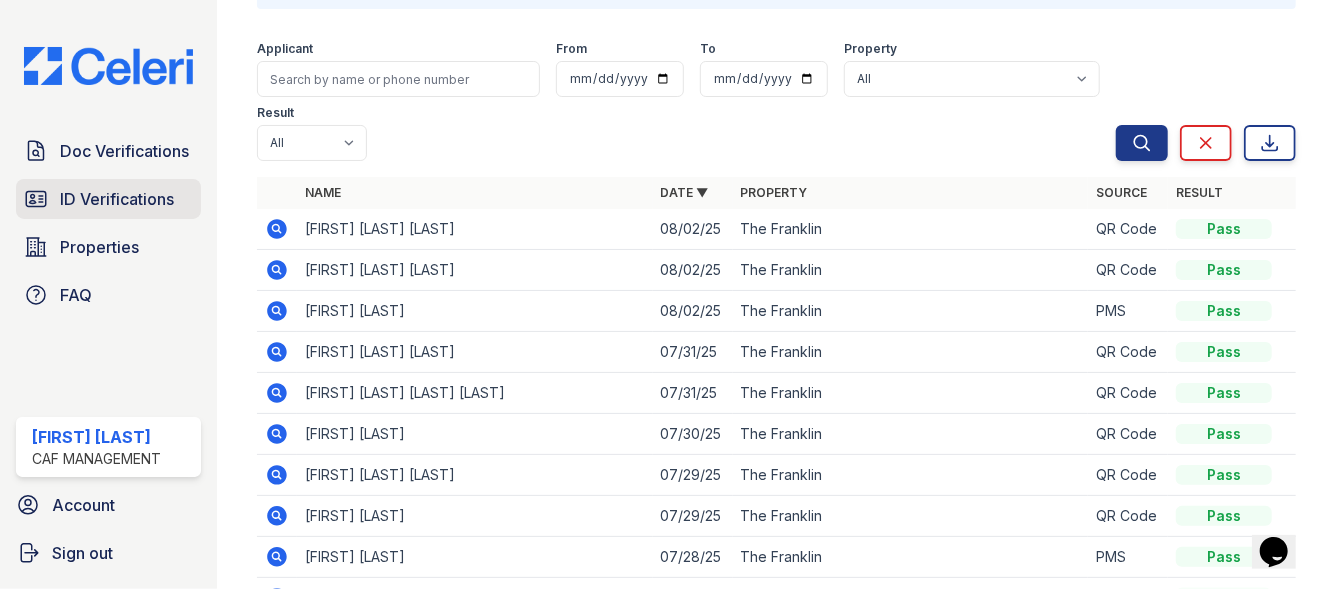 click on "ID Verifications" at bounding box center [117, 199] 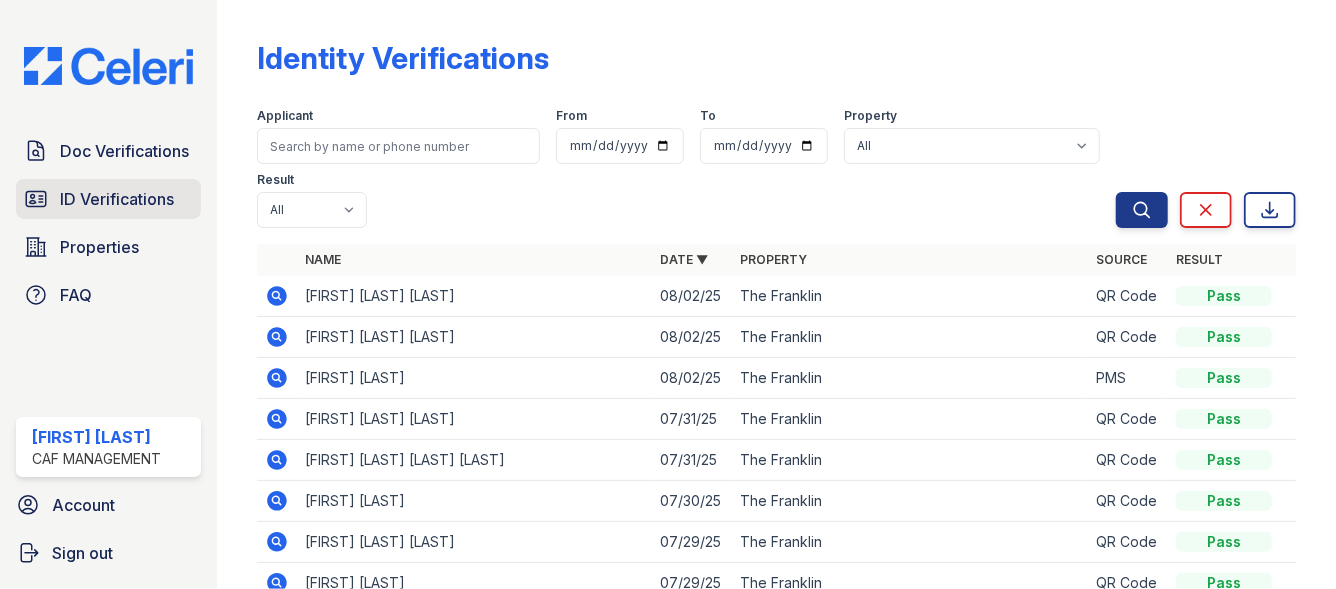 click on "ID Verifications" at bounding box center (117, 199) 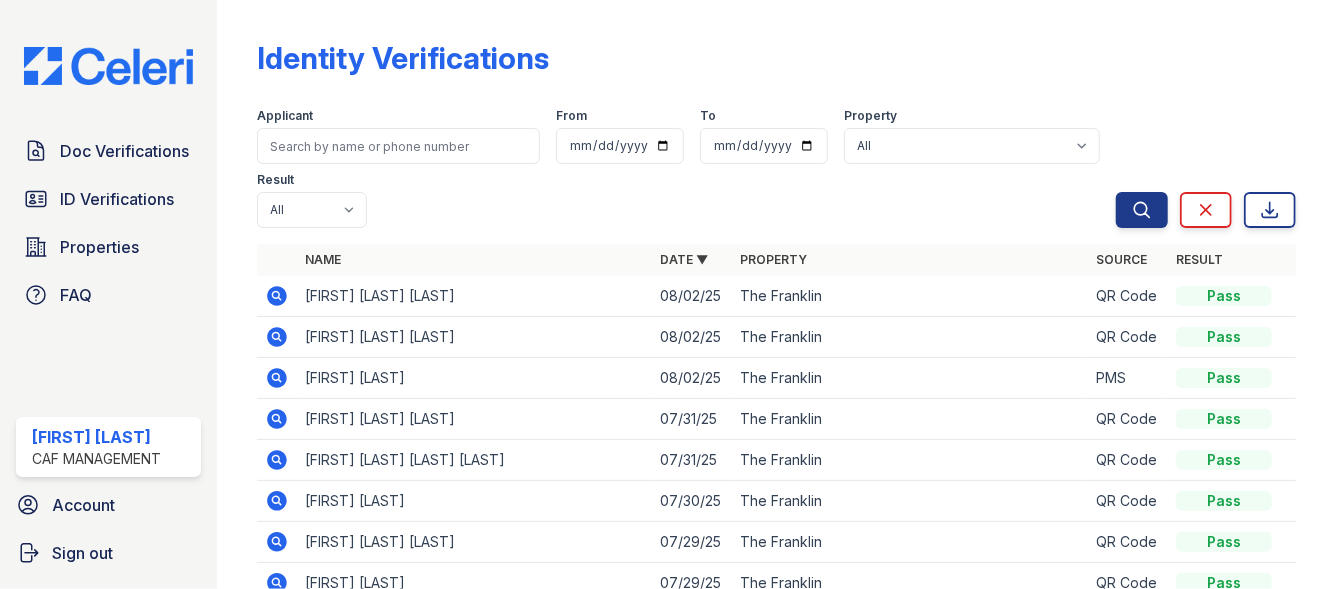 scroll, scrollTop: 150, scrollLeft: 0, axis: vertical 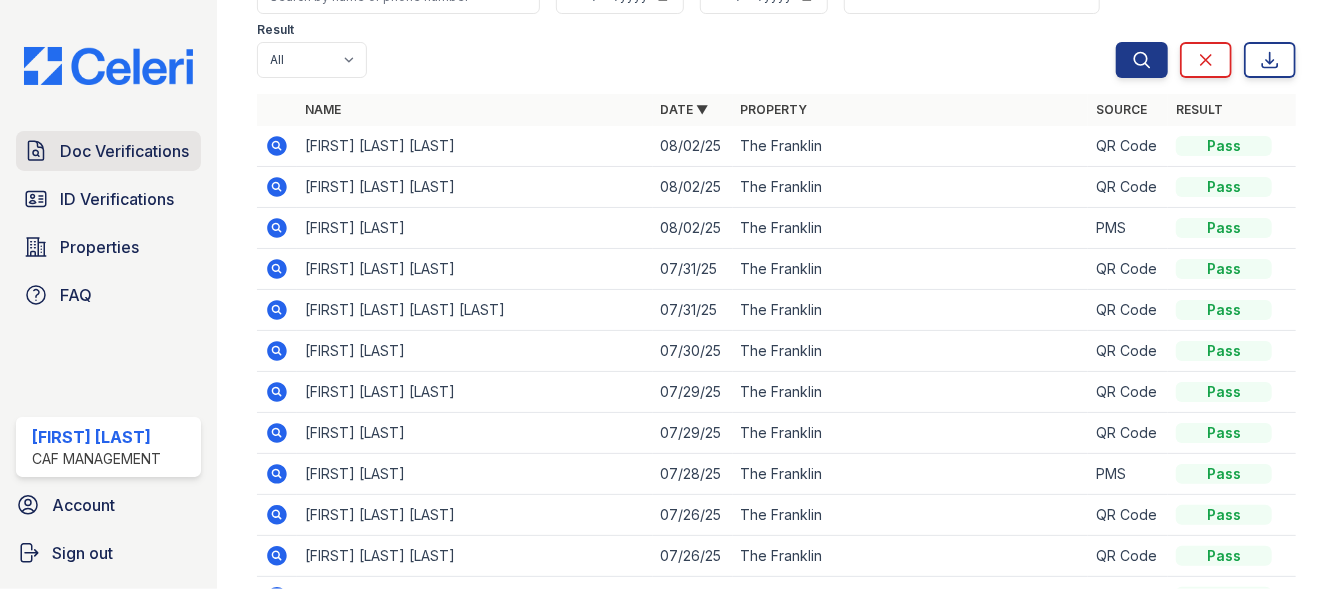 click on "Doc Verifications" at bounding box center [124, 151] 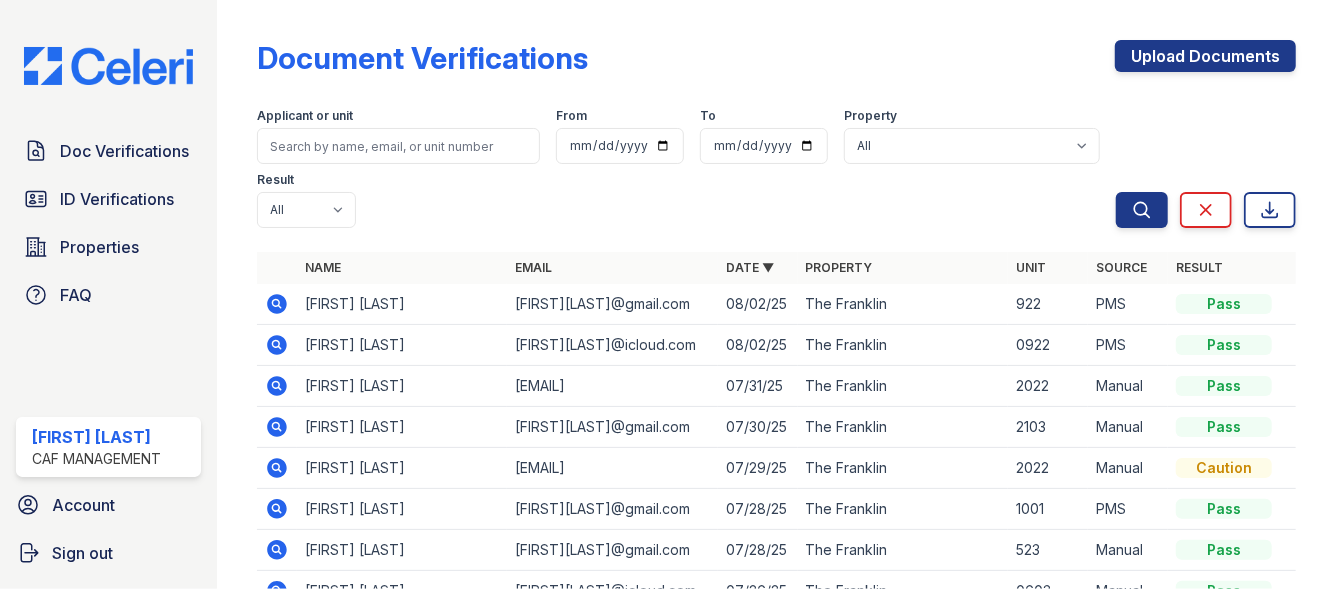 scroll, scrollTop: 153, scrollLeft: 0, axis: vertical 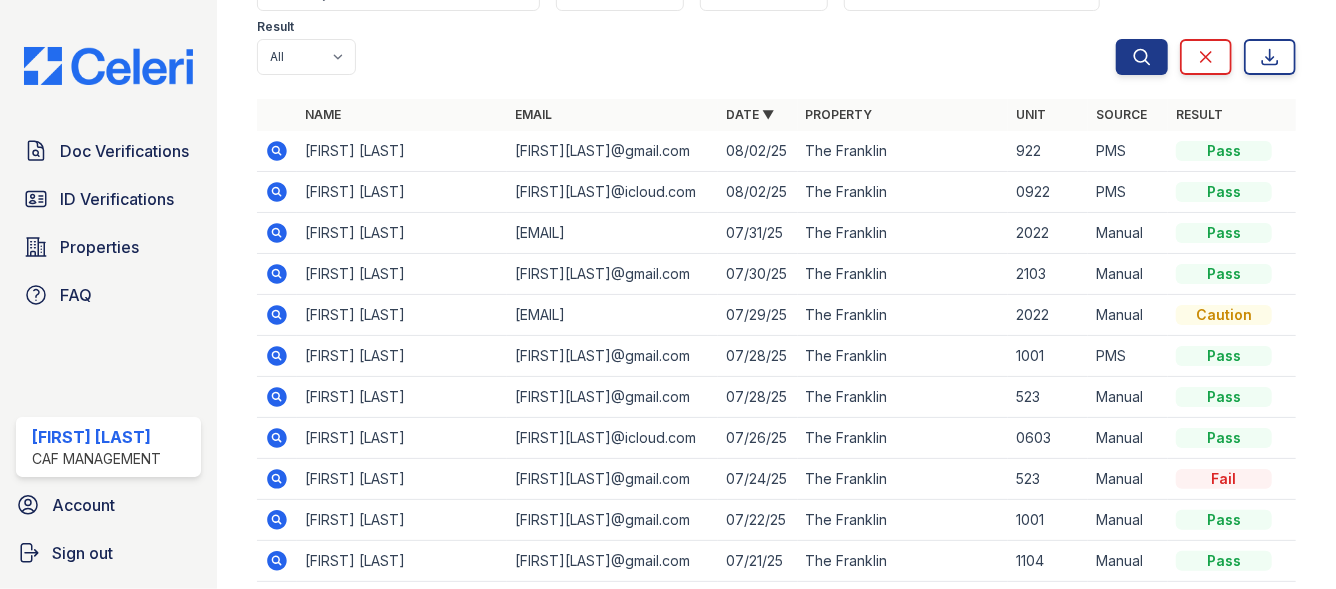 click 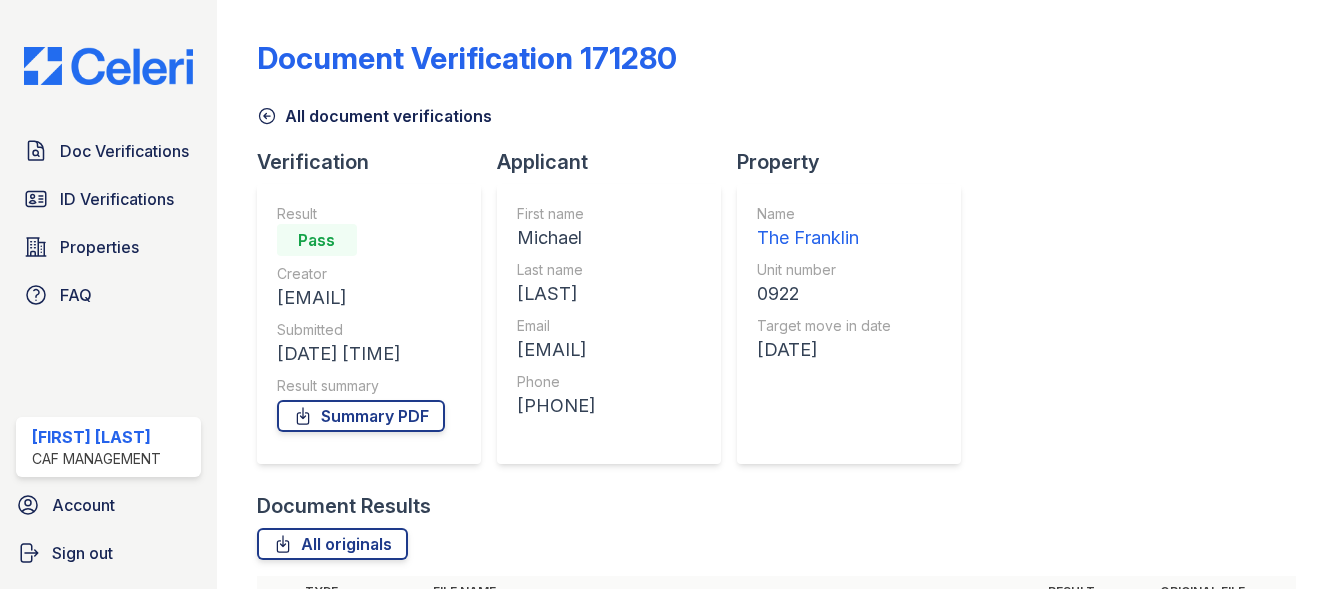 scroll, scrollTop: 0, scrollLeft: 0, axis: both 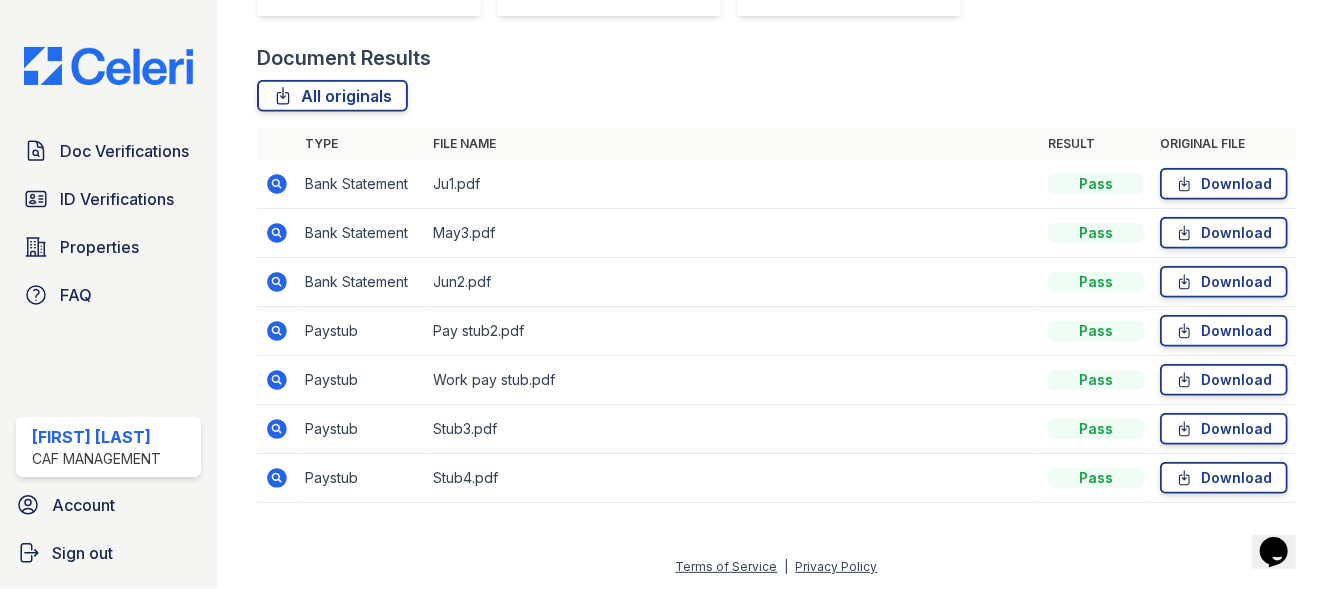 click 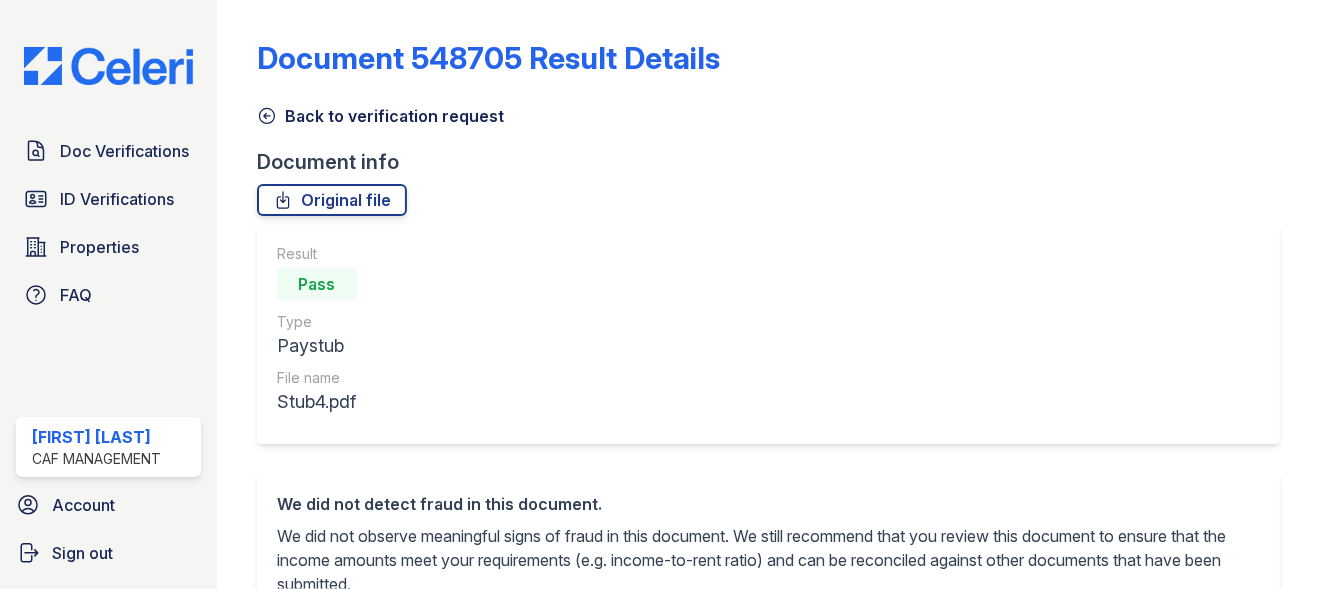 scroll, scrollTop: 0, scrollLeft: 0, axis: both 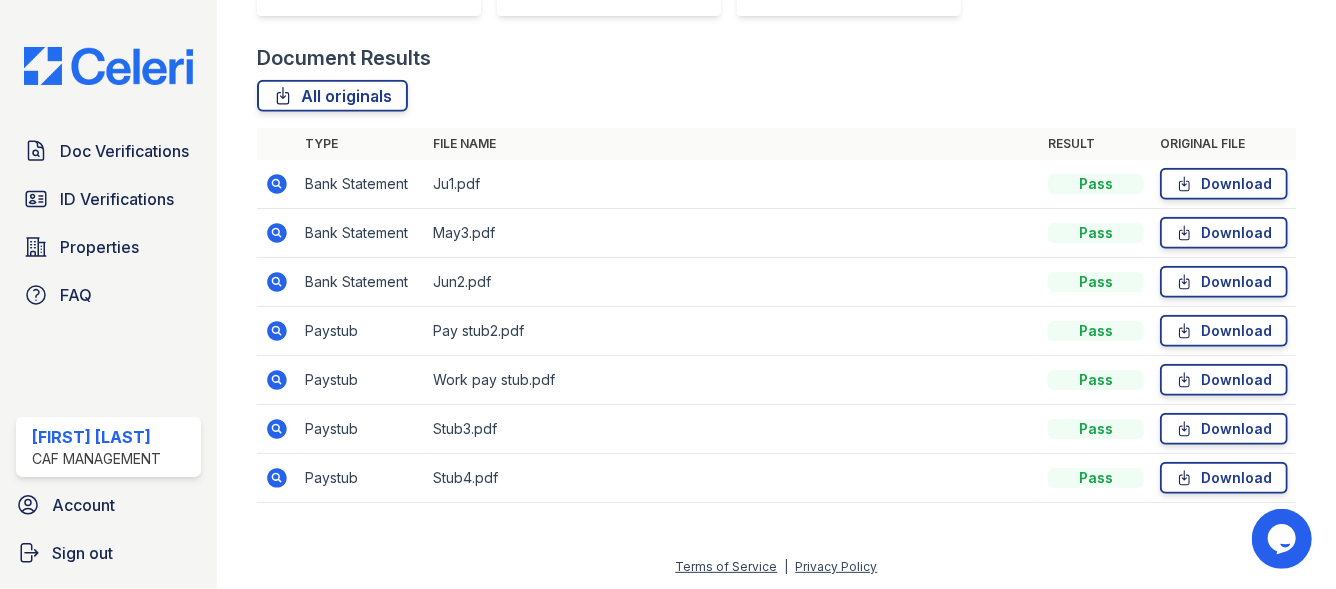 click at bounding box center [277, 429] 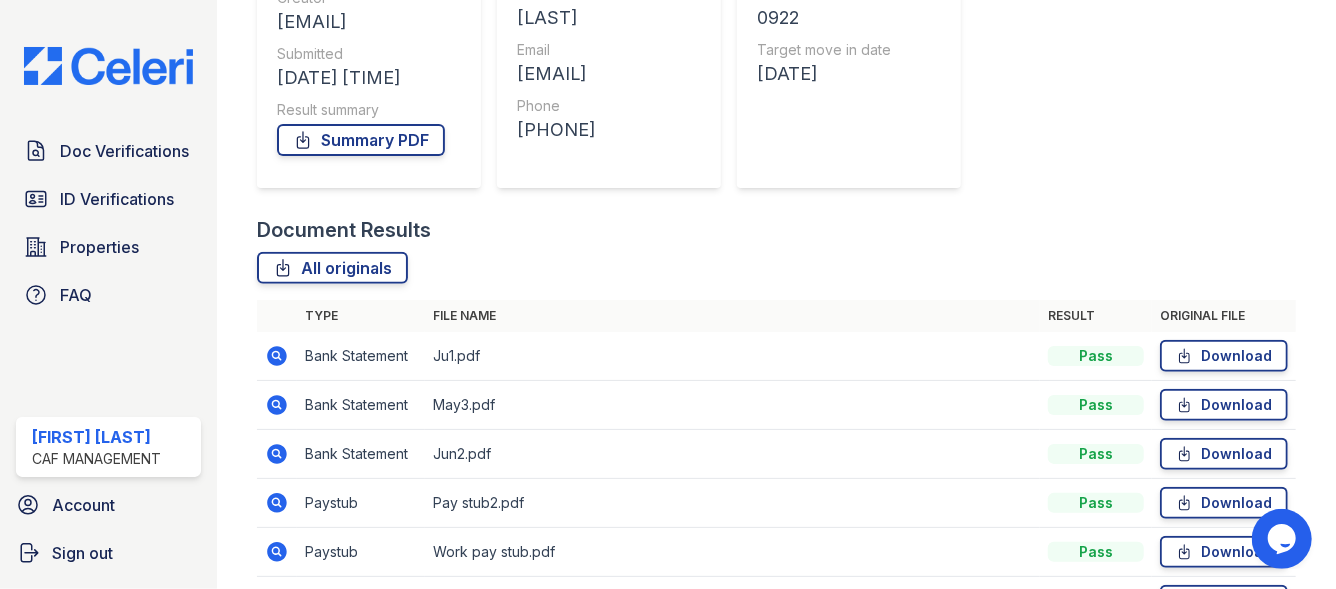 scroll, scrollTop: 448, scrollLeft: 0, axis: vertical 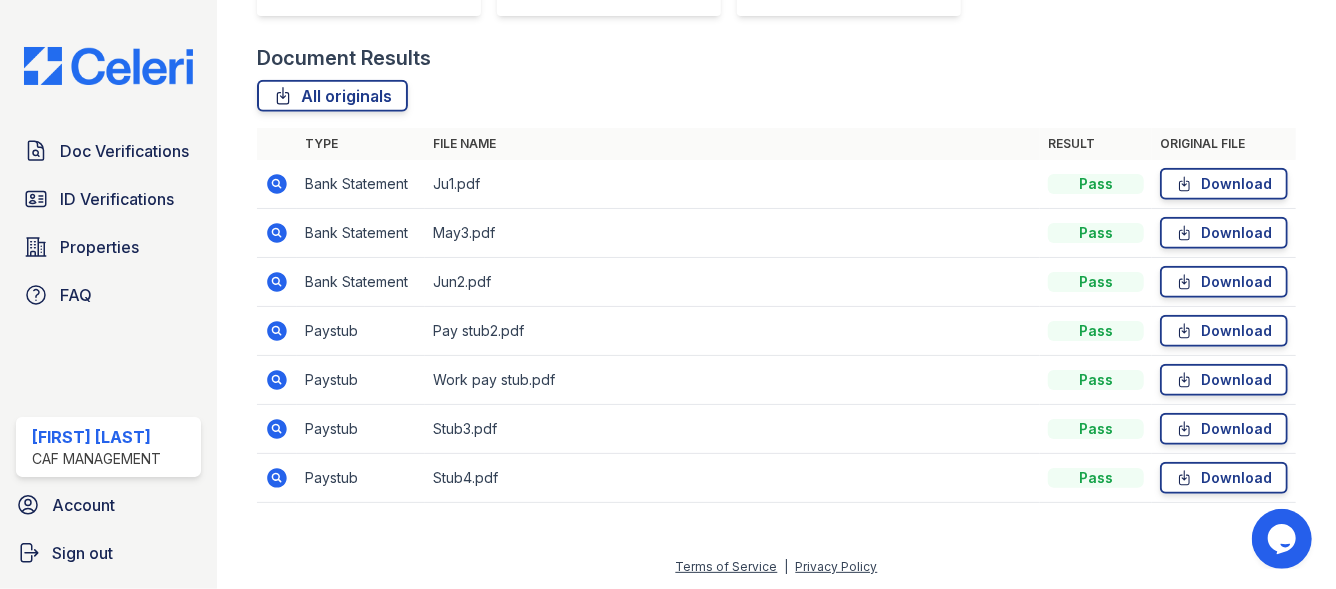 click at bounding box center (277, 429) 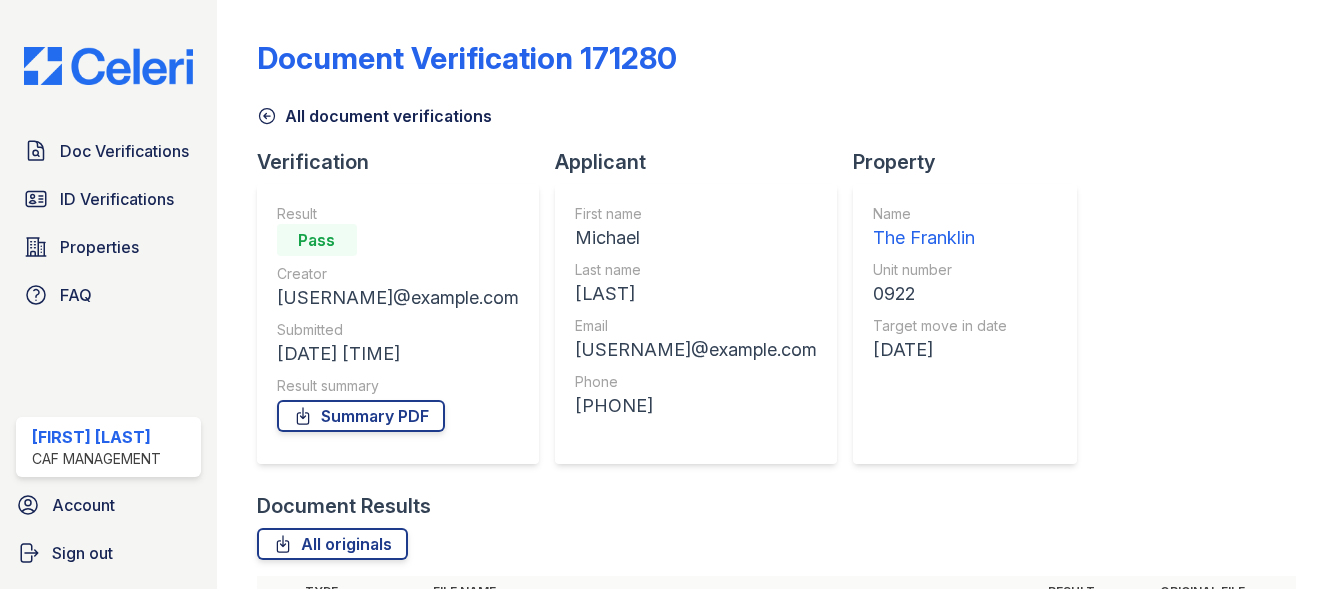 scroll, scrollTop: 0, scrollLeft: 0, axis: both 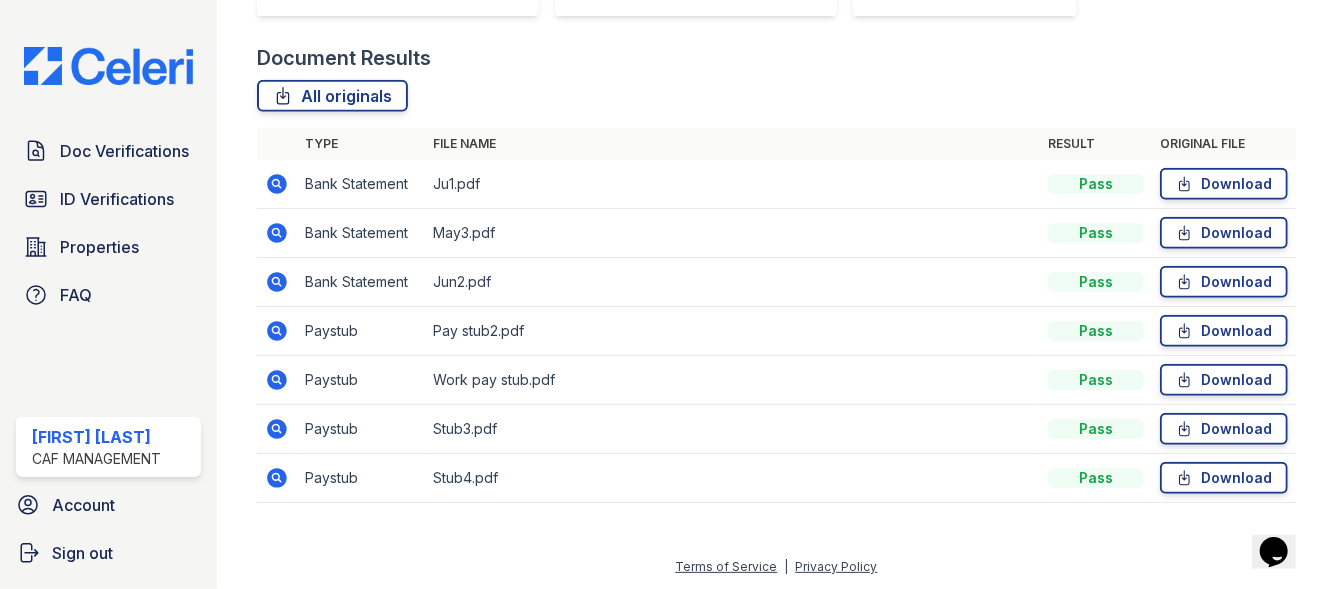 click 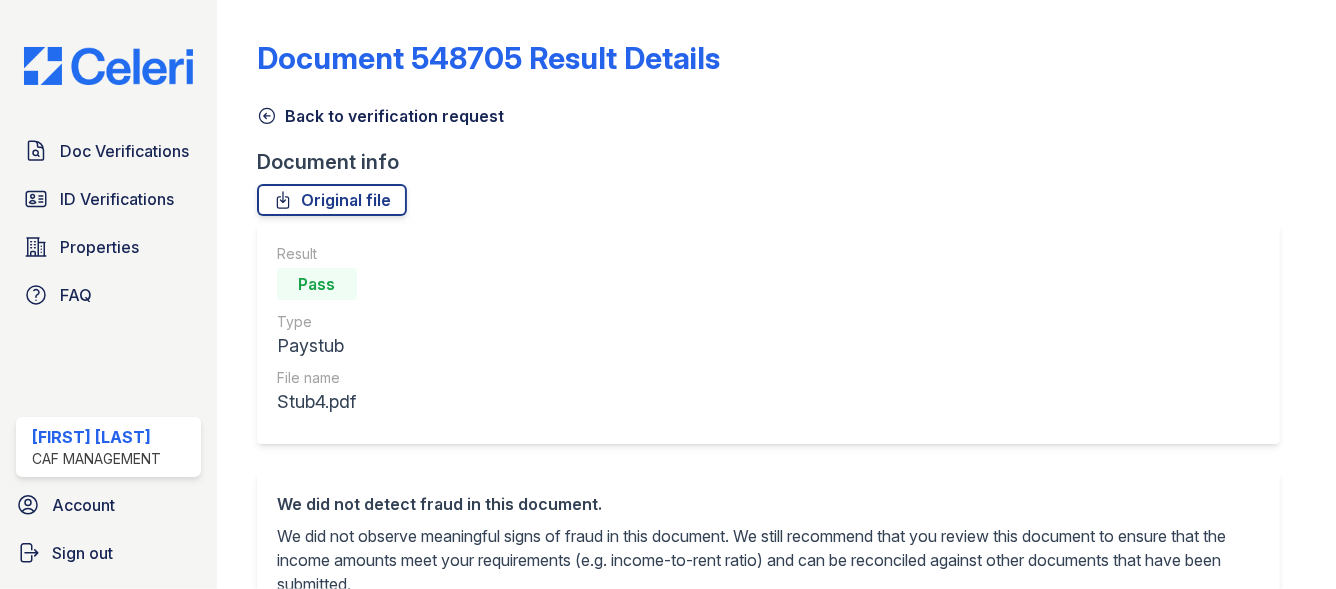 scroll, scrollTop: 0, scrollLeft: 0, axis: both 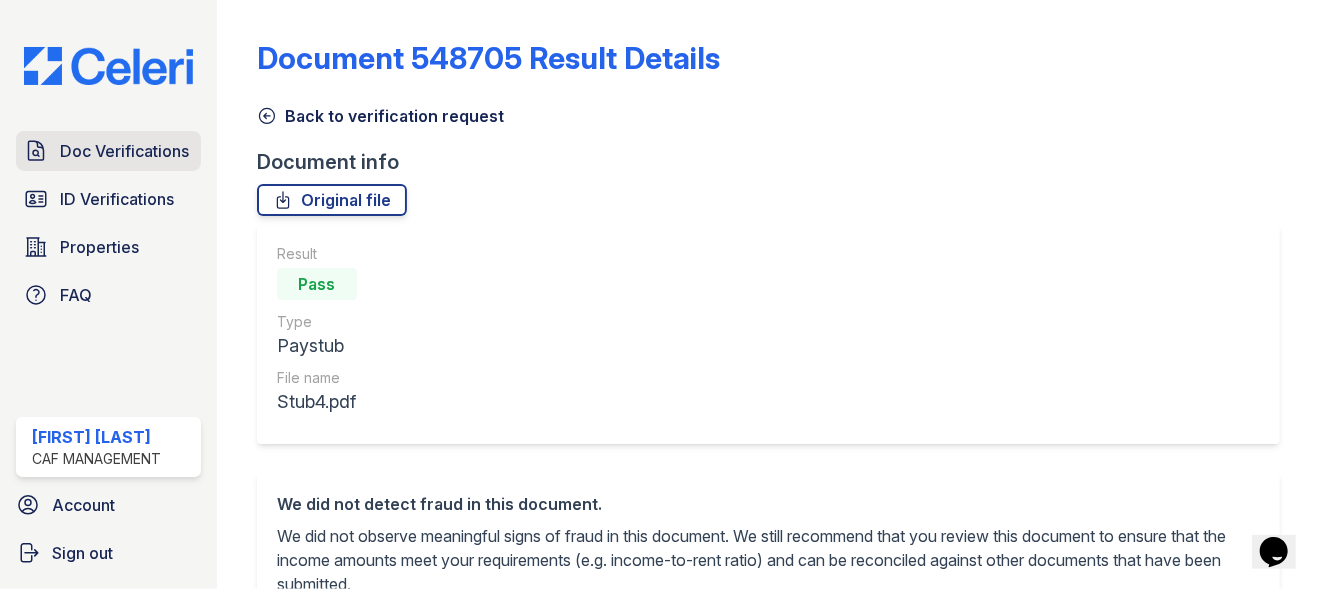 click on "Doc Verifications" at bounding box center (124, 151) 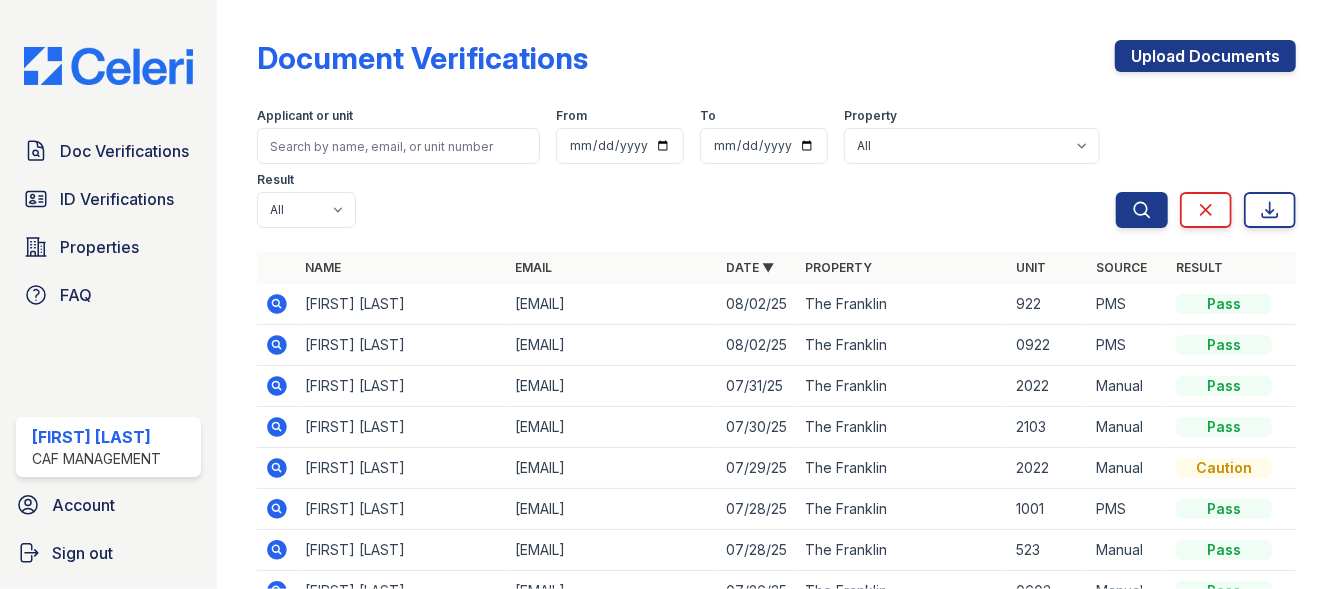 scroll, scrollTop: 93, scrollLeft: 0, axis: vertical 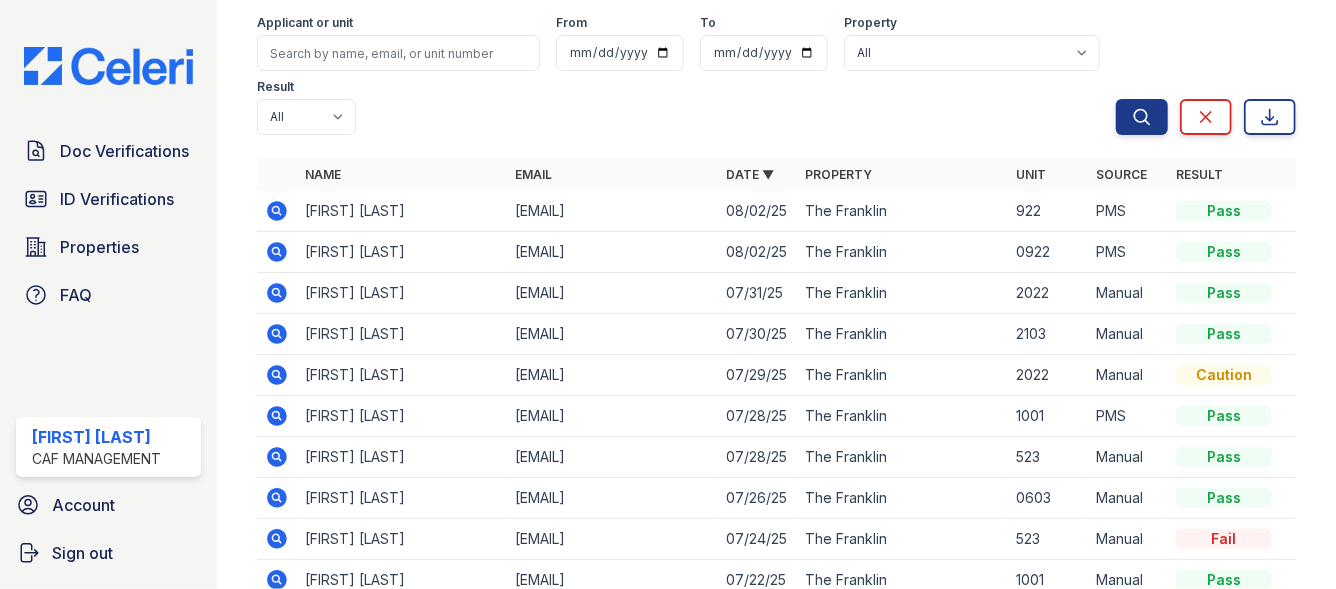 click 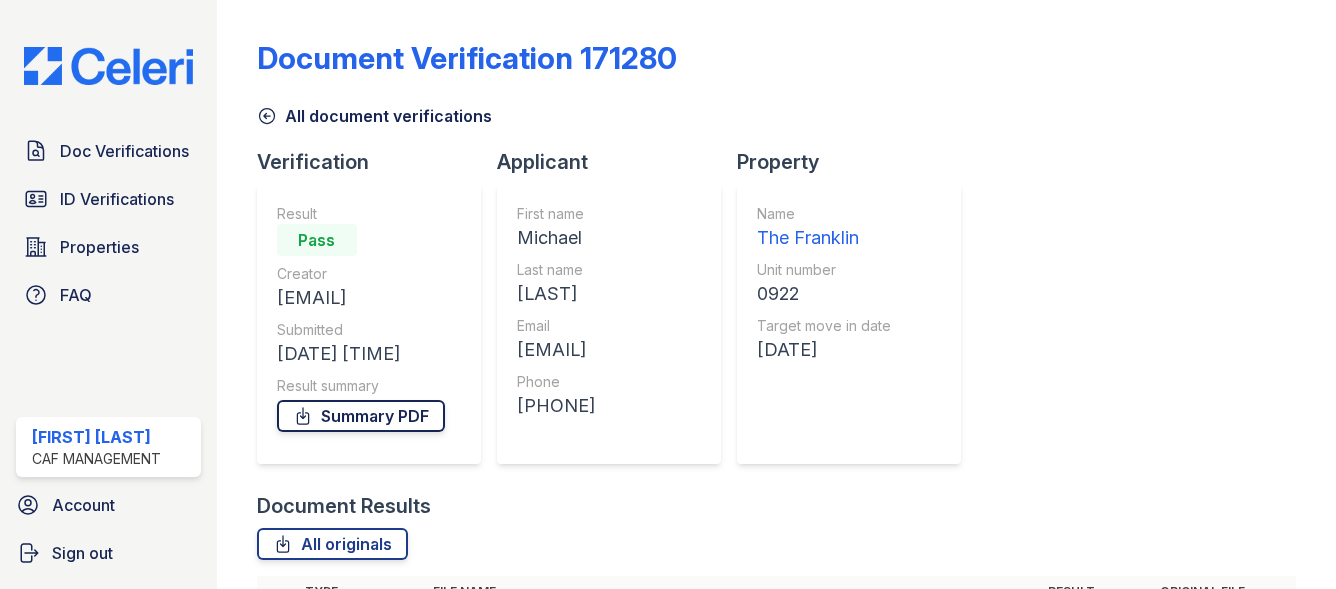 scroll, scrollTop: 0, scrollLeft: 0, axis: both 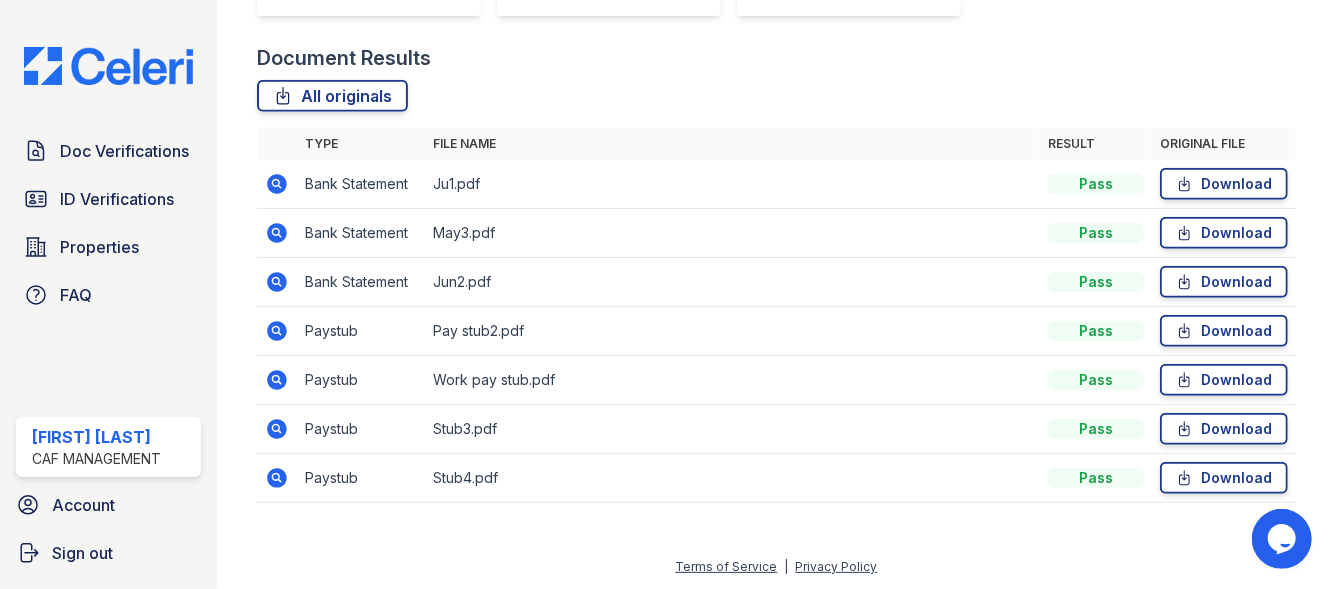 click 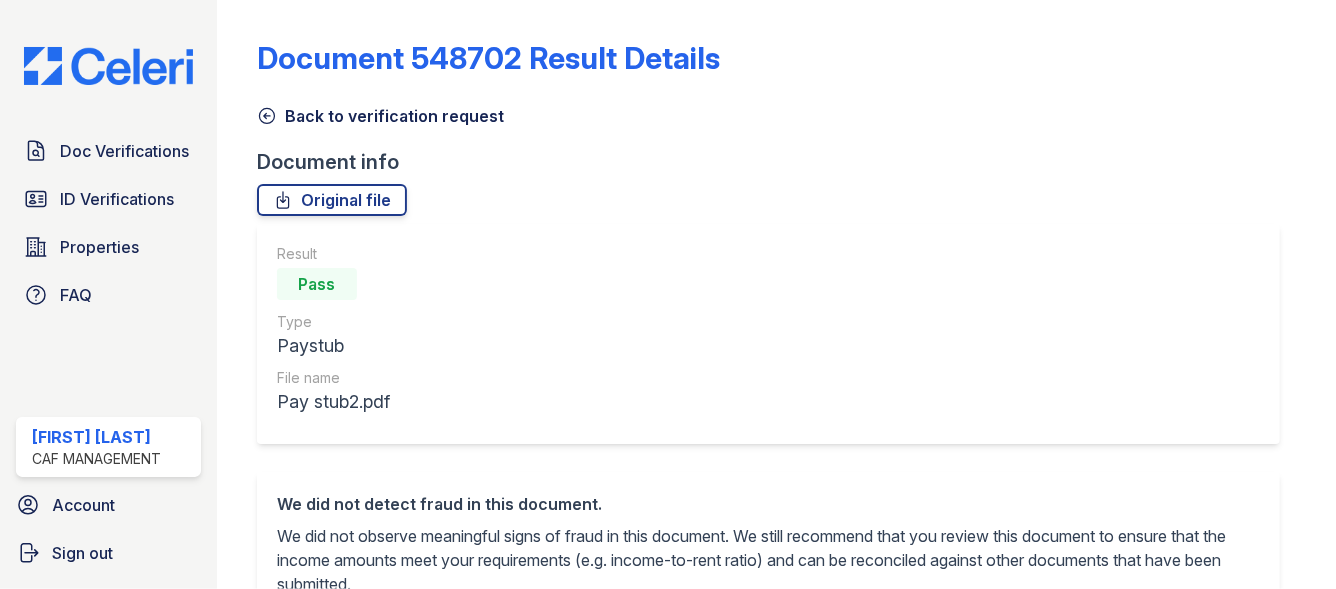 scroll, scrollTop: 0, scrollLeft: 0, axis: both 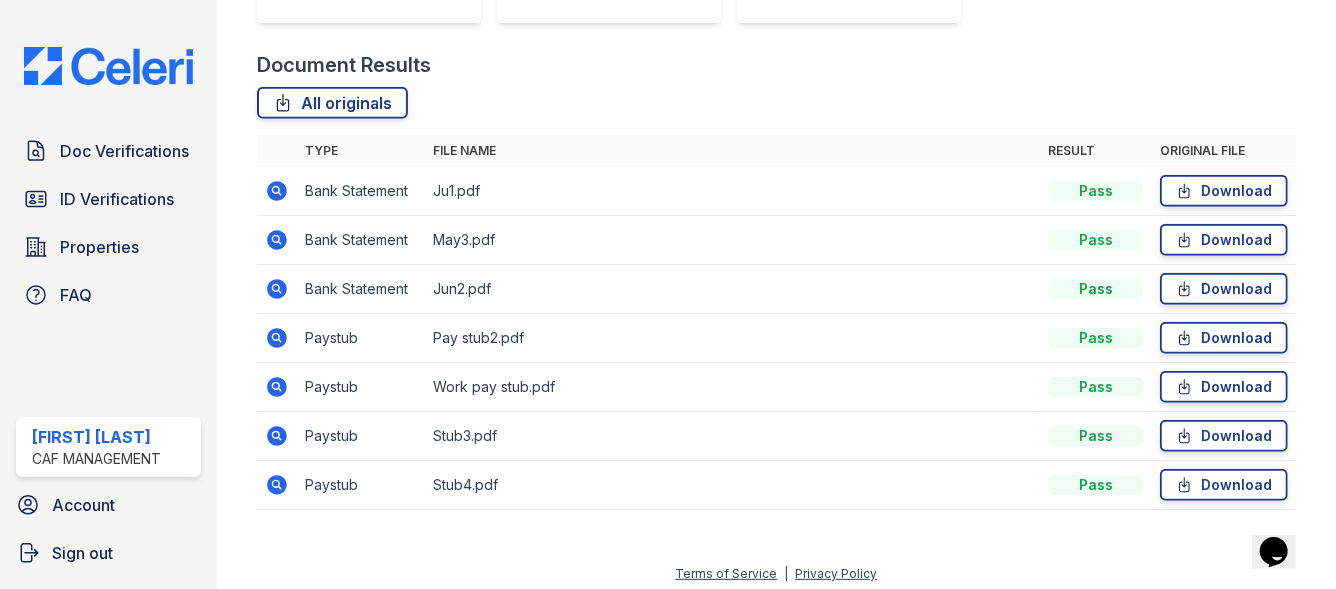 click 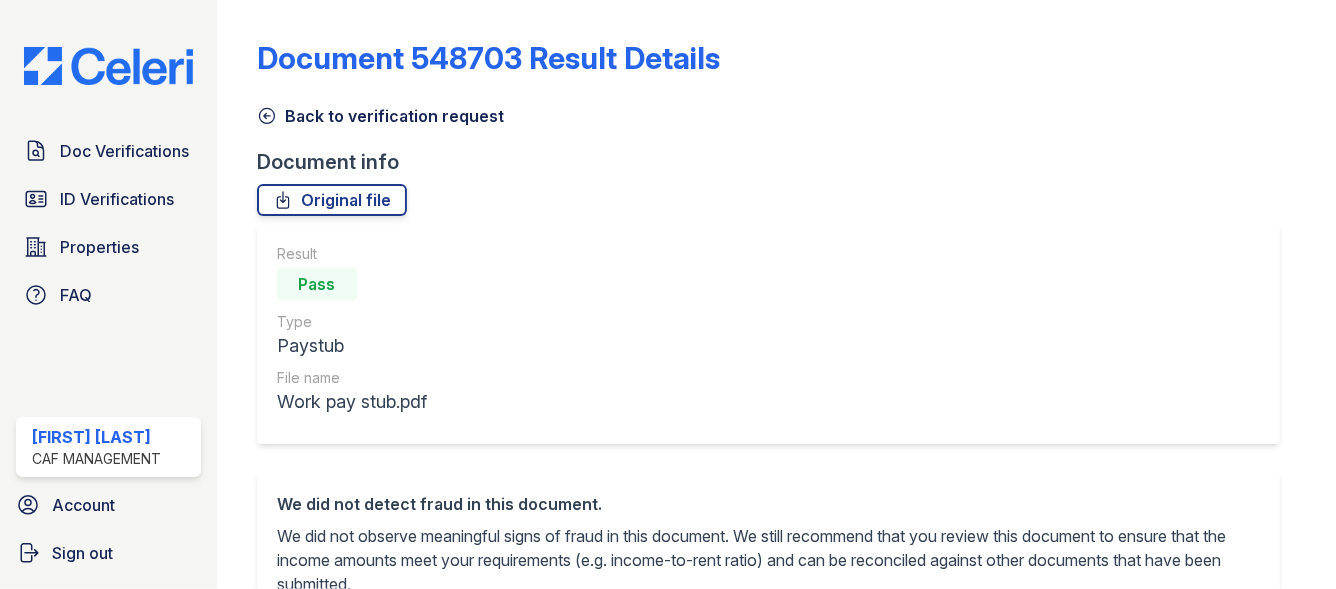 scroll, scrollTop: 0, scrollLeft: 0, axis: both 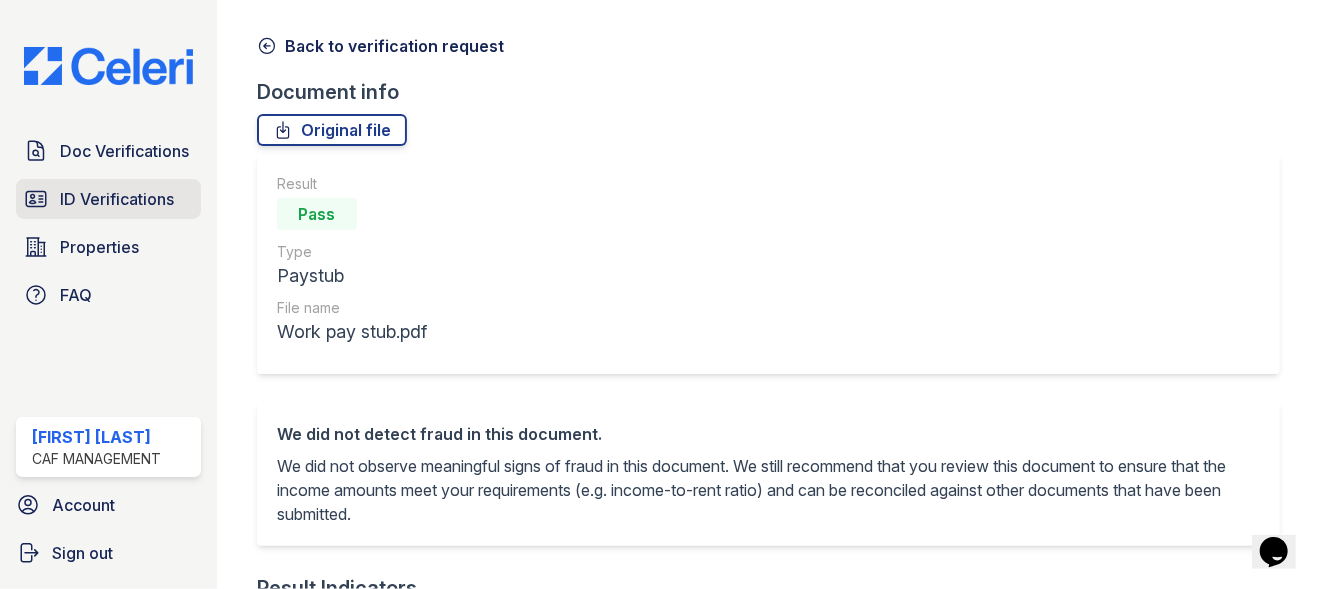 click on "ID Verifications" at bounding box center [117, 199] 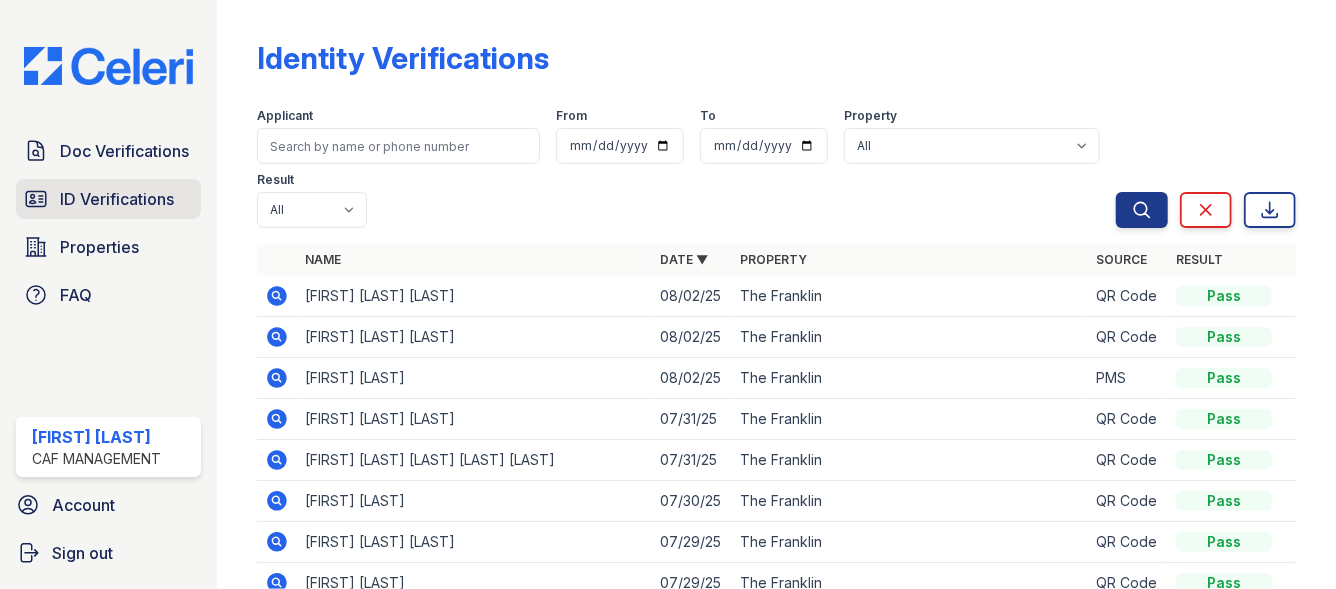 click on "ID Verifications" at bounding box center [108, 199] 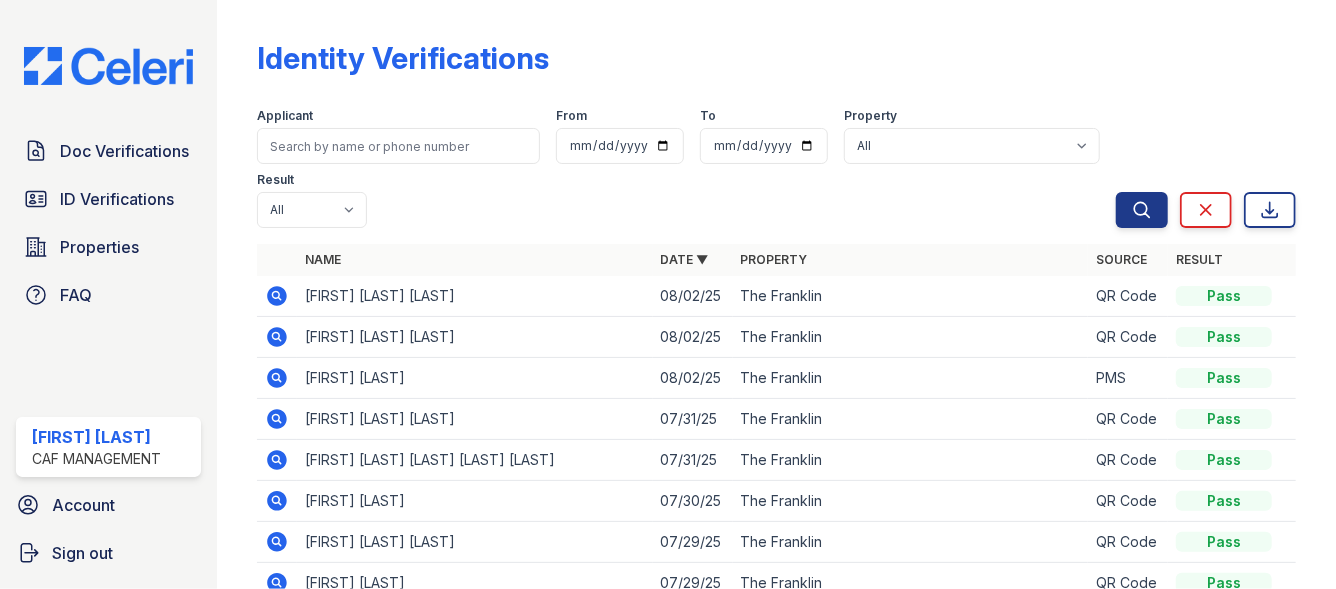 click on "Doc Verifications" at bounding box center [124, 151] 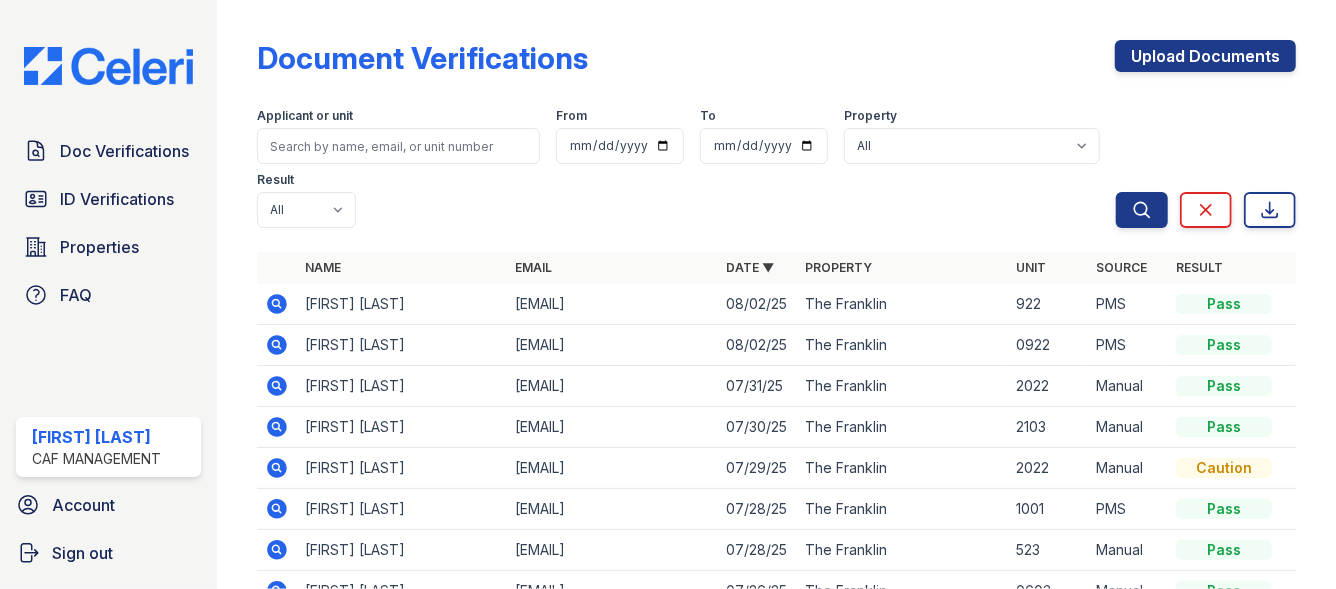 click 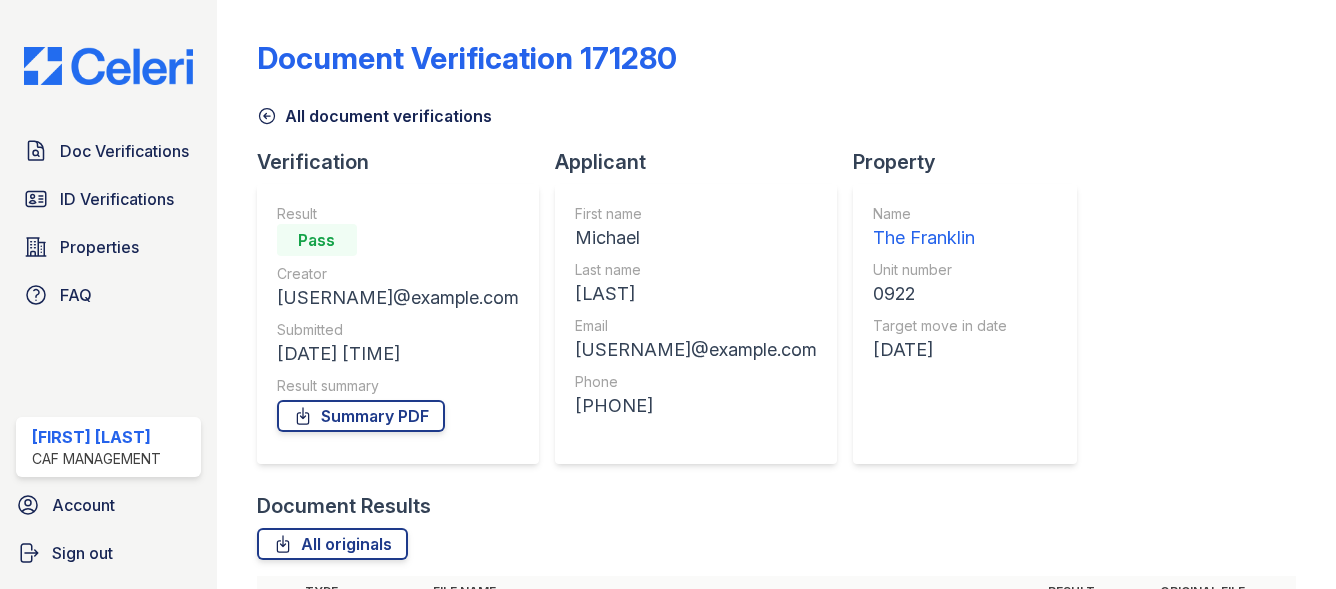 scroll, scrollTop: 0, scrollLeft: 0, axis: both 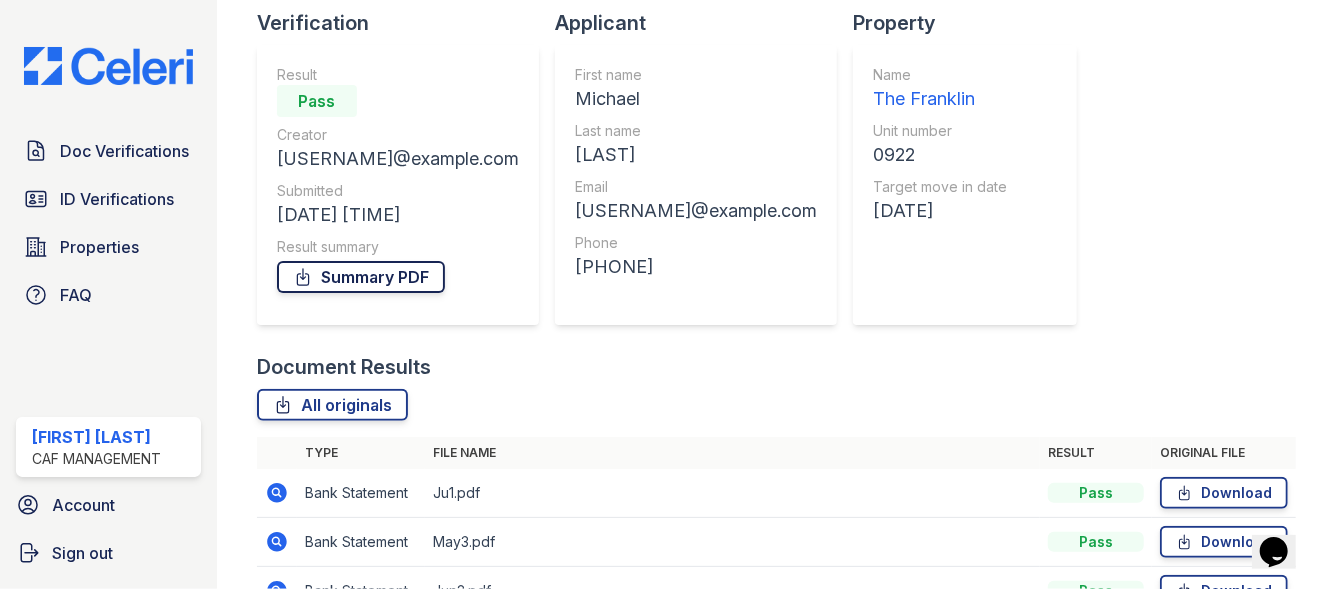 click on "Summary PDF" at bounding box center (361, 277) 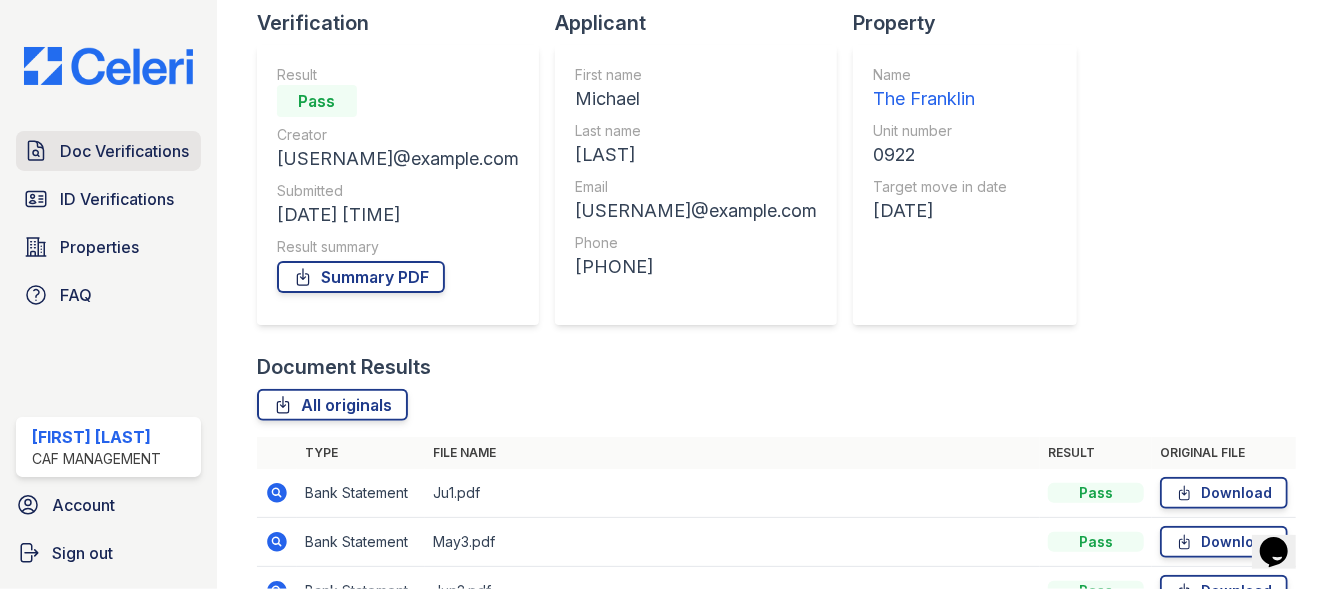click on "Doc Verifications" at bounding box center (124, 151) 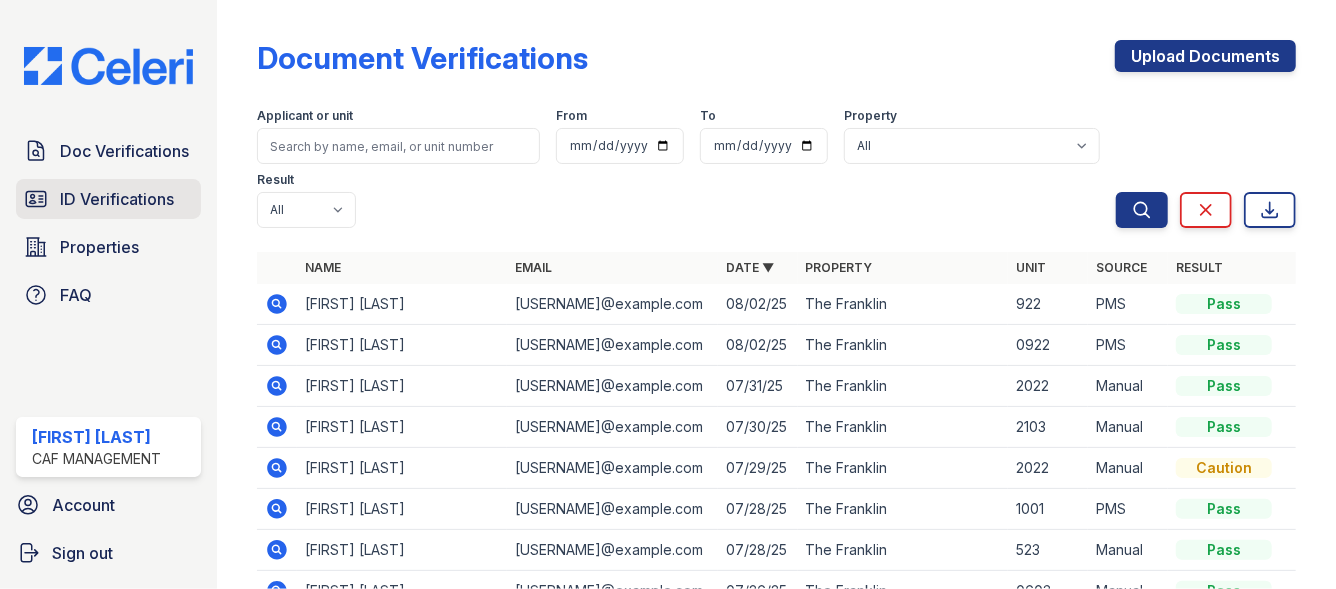click on "ID Verifications" at bounding box center (117, 199) 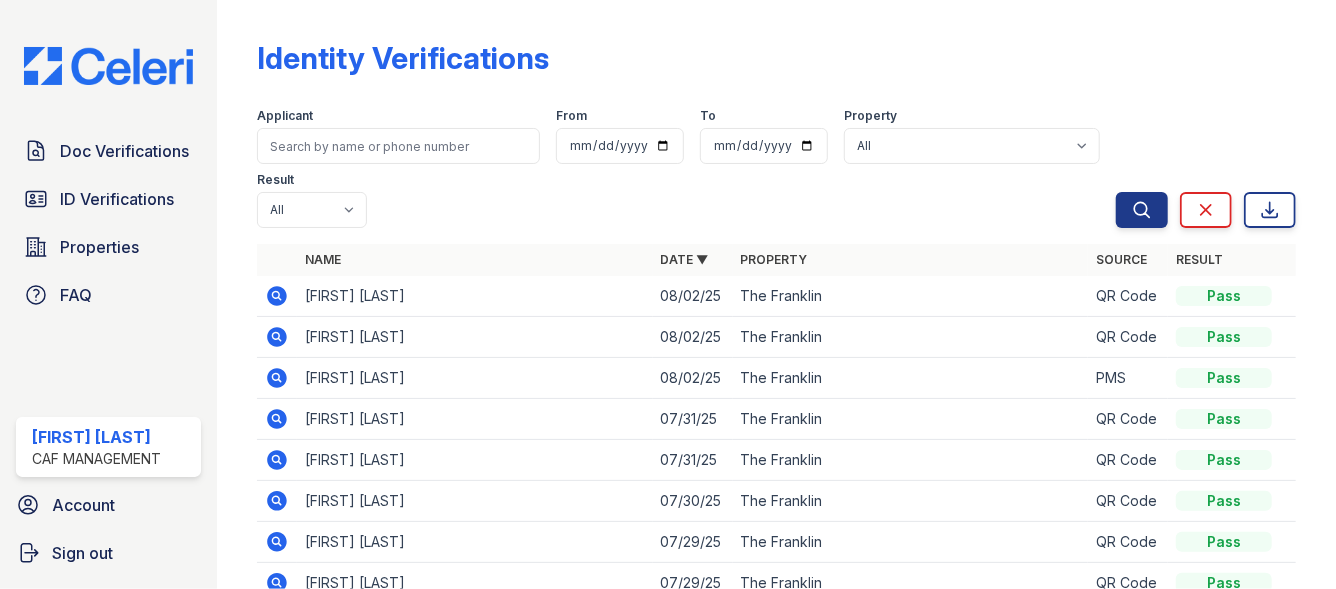 scroll, scrollTop: 207, scrollLeft: 0, axis: vertical 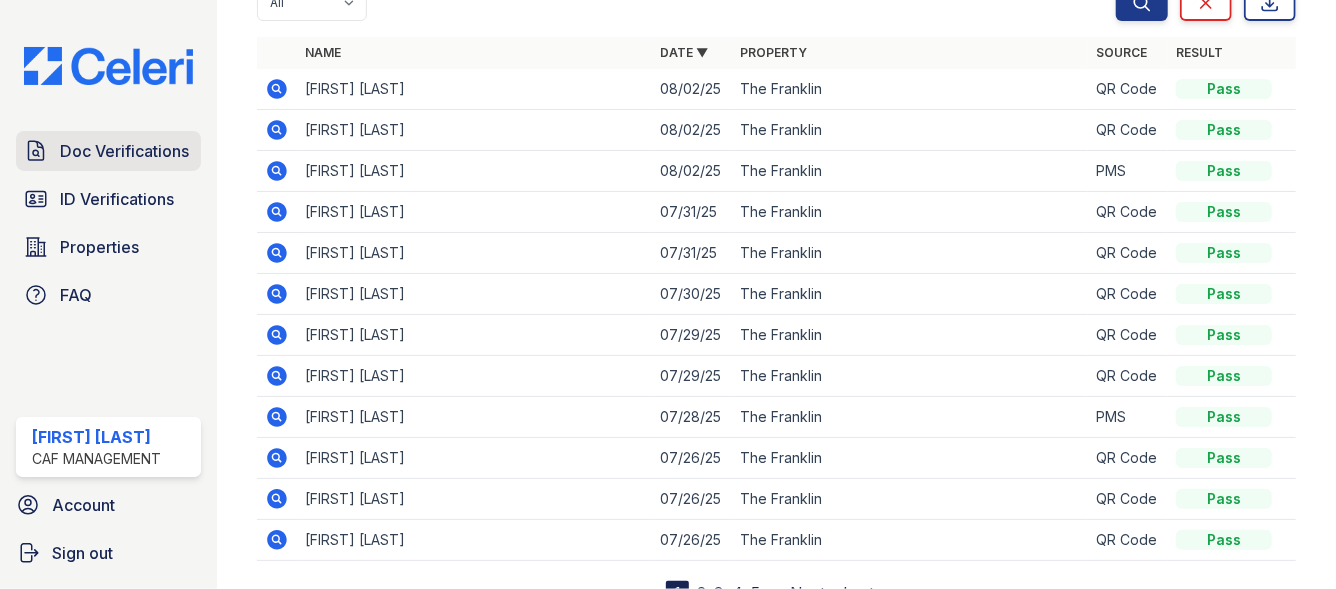 click on "Doc Verifications" at bounding box center (124, 151) 